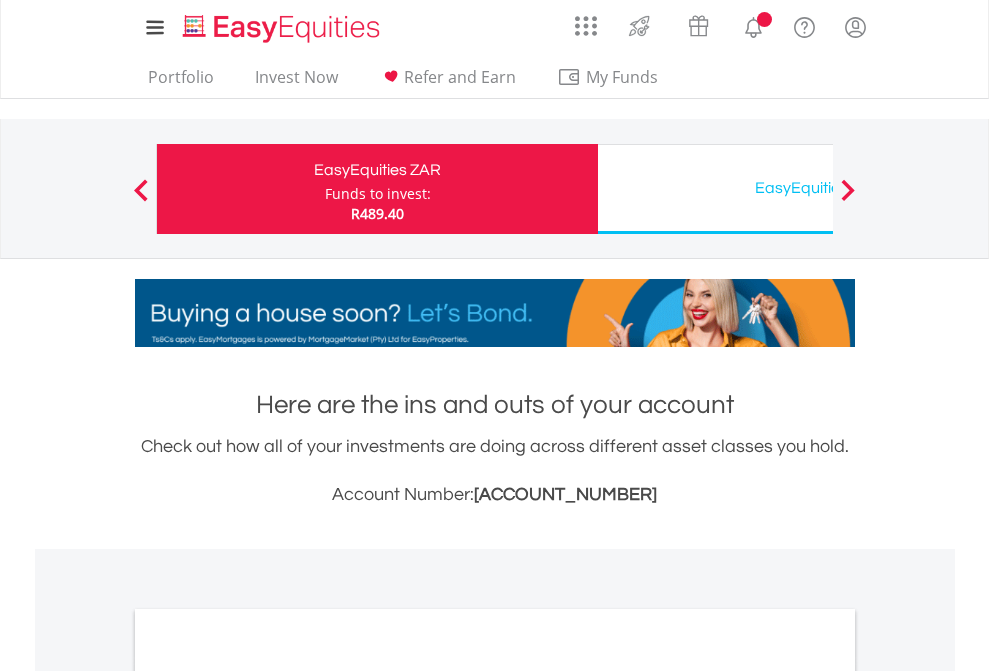 scroll, scrollTop: 0, scrollLeft: 0, axis: both 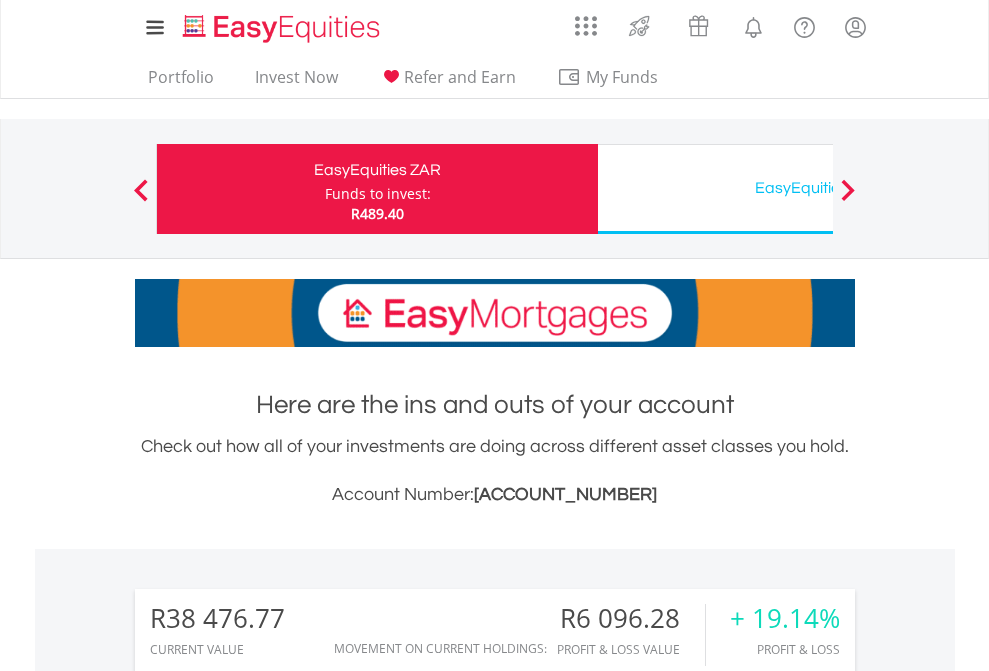 click on "Funds to invest:" at bounding box center [378, 194] 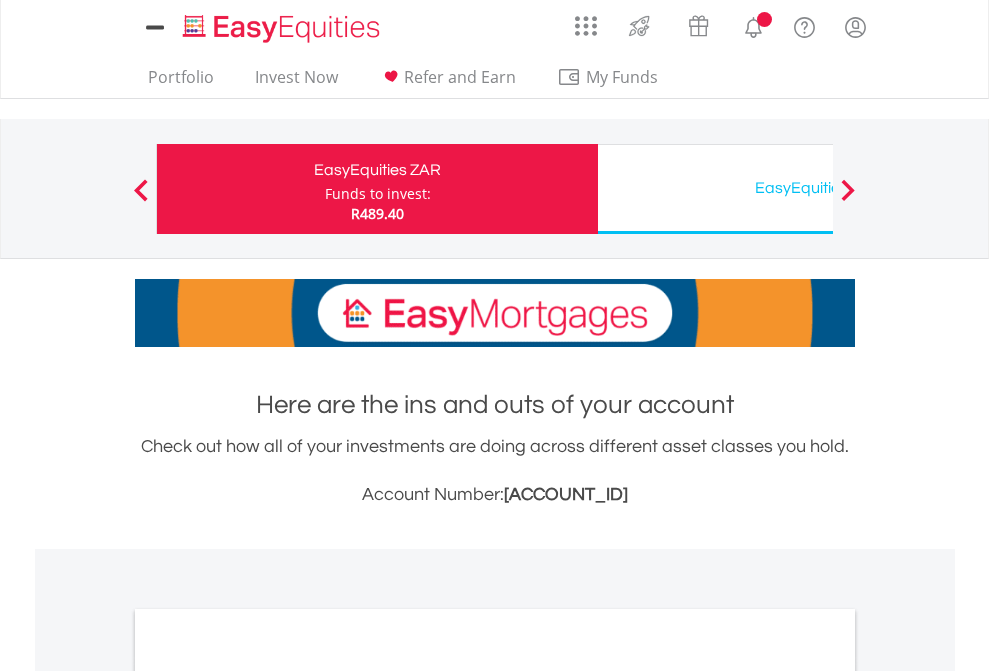 scroll, scrollTop: 0, scrollLeft: 0, axis: both 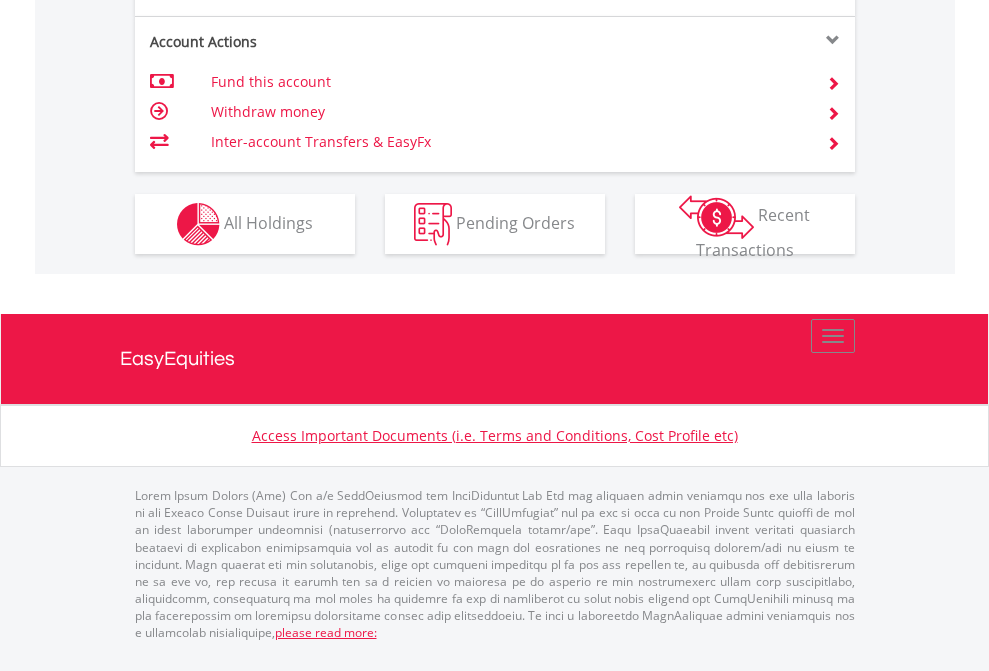 click on "Investment types" at bounding box center (706, -337) 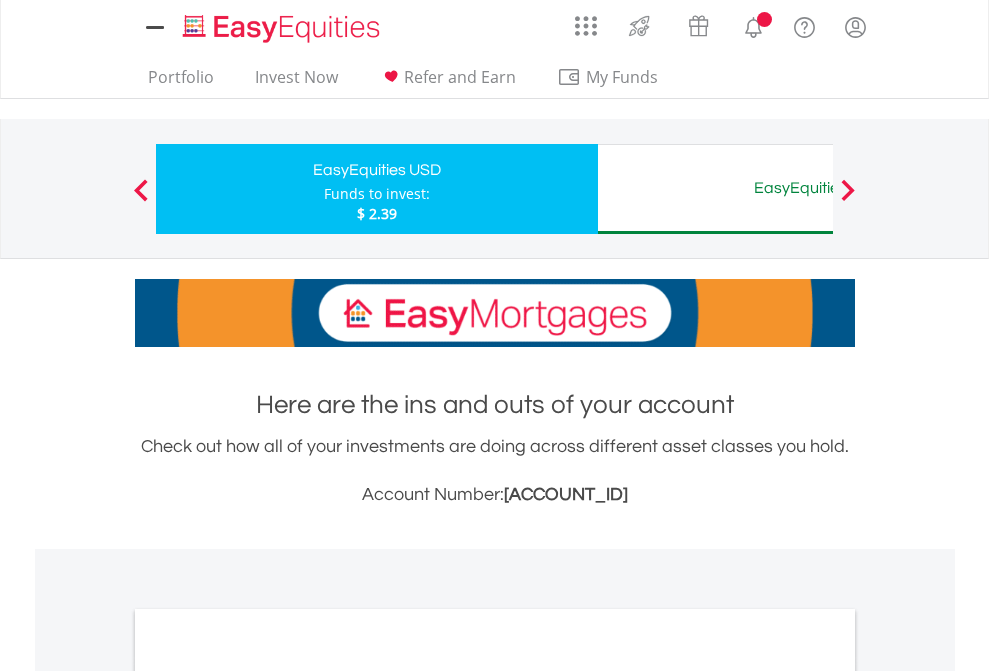 scroll, scrollTop: 0, scrollLeft: 0, axis: both 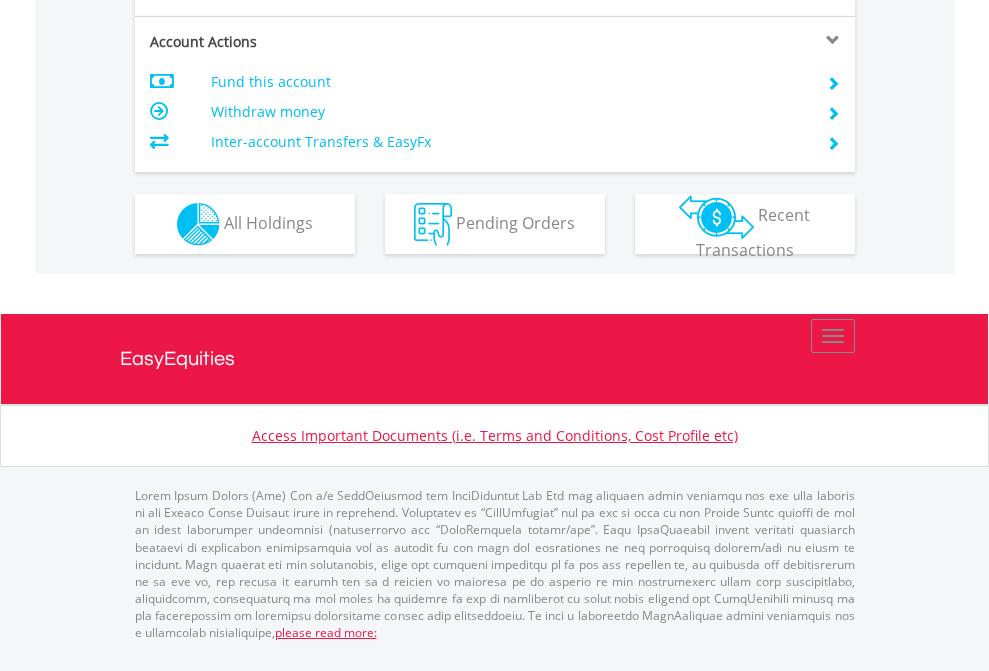 click on "Investment types" at bounding box center [706, -337] 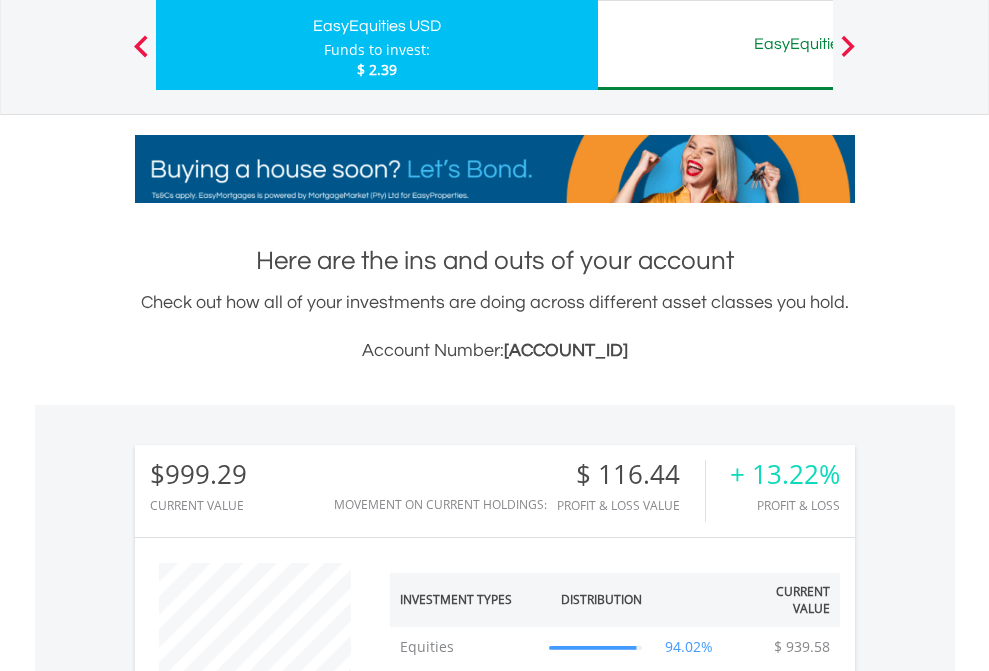 click on "EasyEquities AUD" at bounding box center [818, 44] 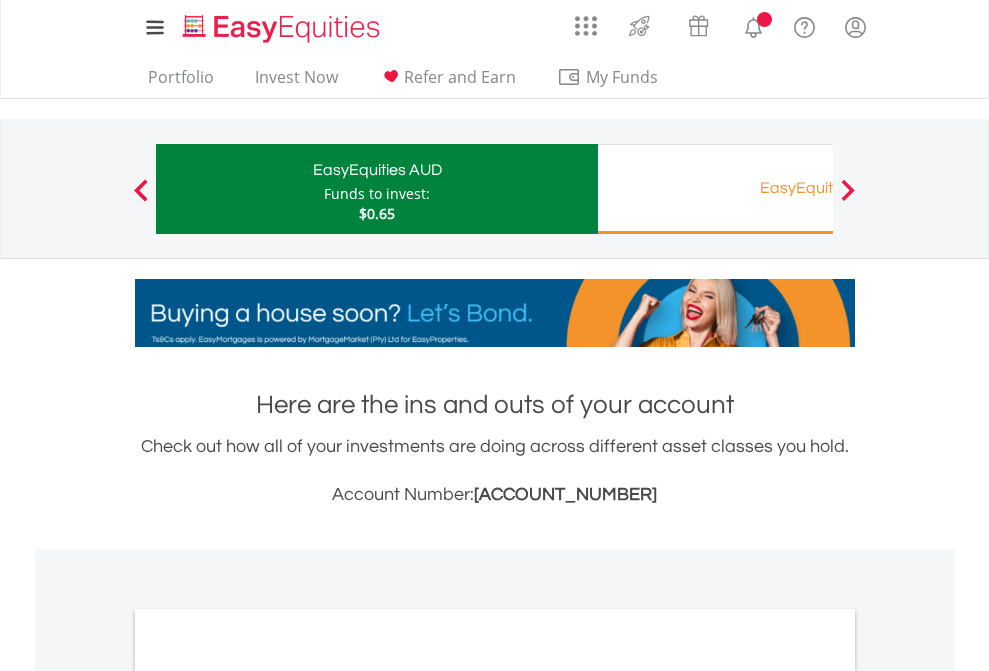 scroll, scrollTop: 0, scrollLeft: 0, axis: both 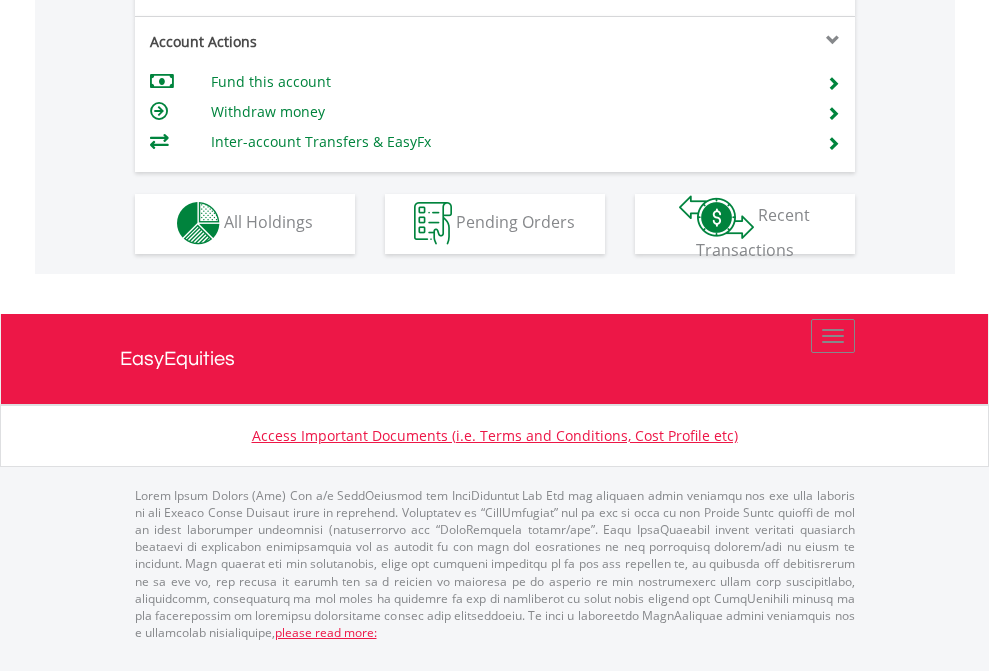 click on "Investment types" at bounding box center (706, -353) 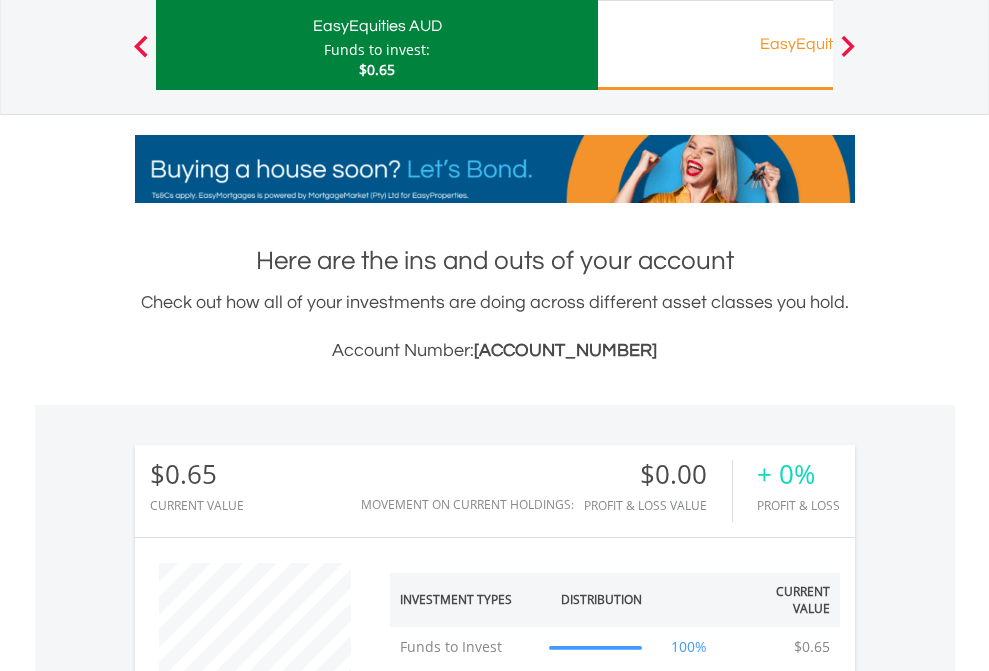 click on "EasyEquities RA" at bounding box center (818, 44) 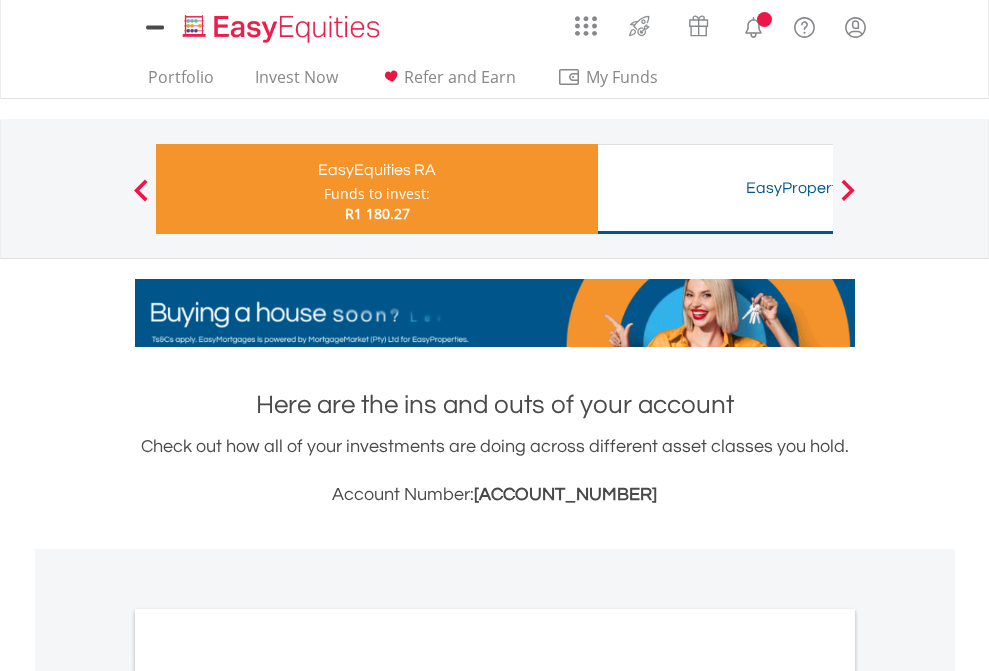 scroll, scrollTop: 0, scrollLeft: 0, axis: both 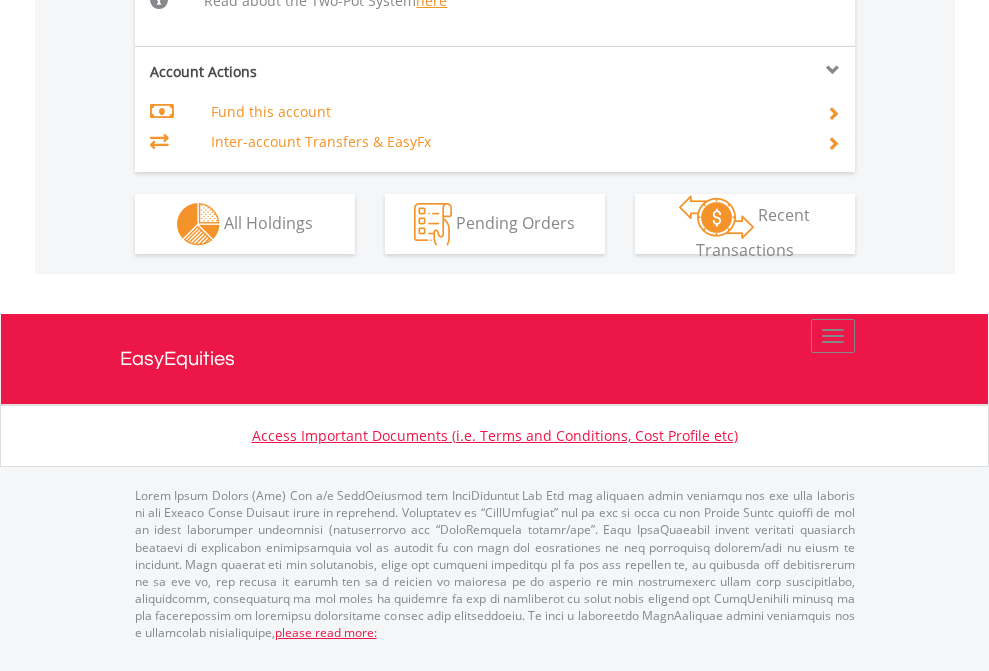 click on "Investment types" at bounding box center [706, -518] 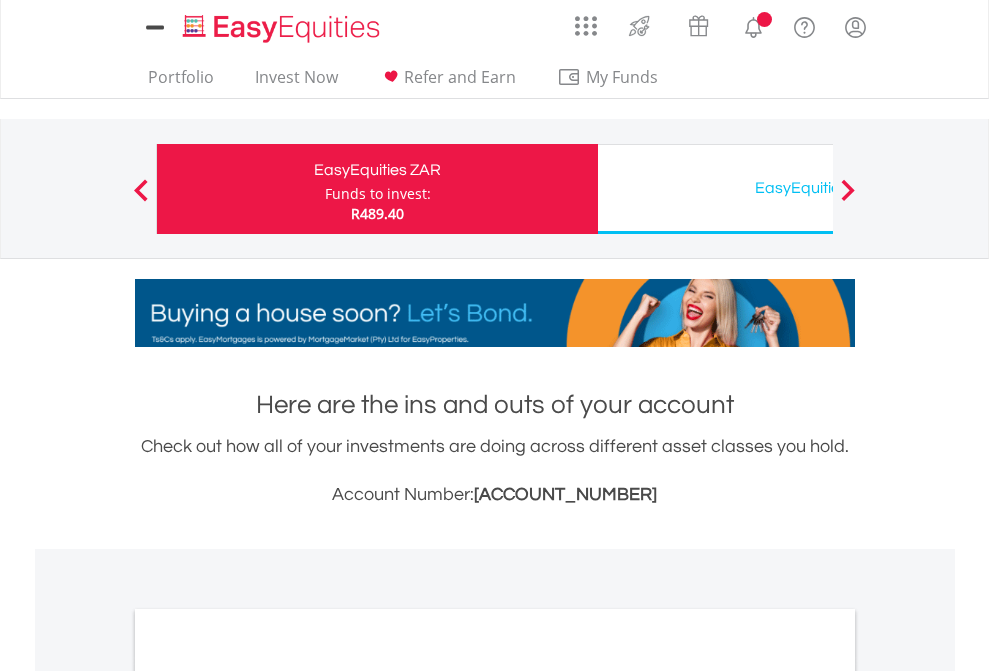 scroll, scrollTop: 0, scrollLeft: 0, axis: both 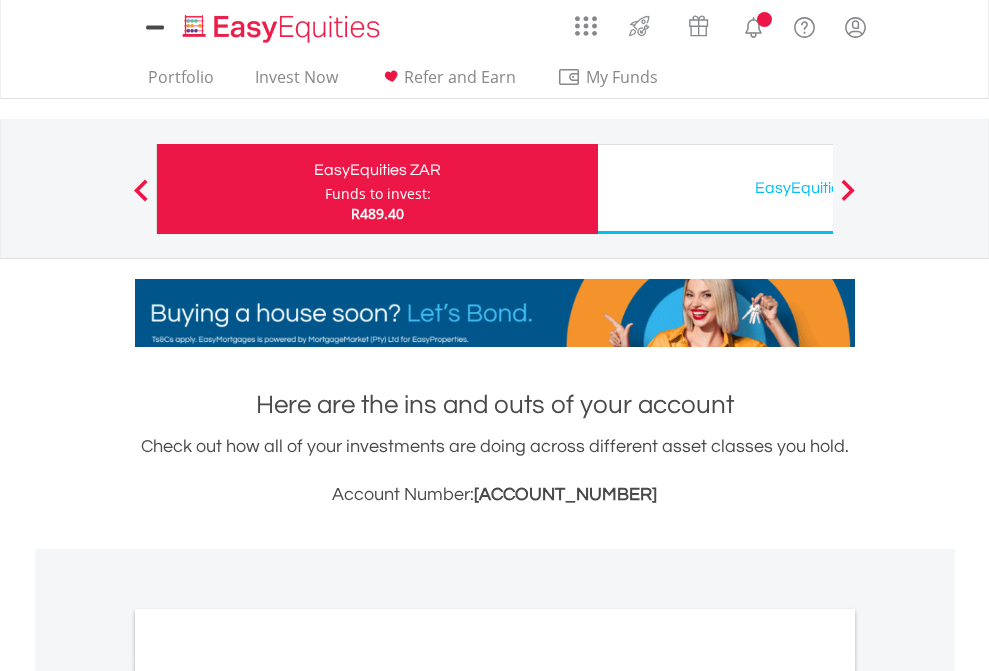 click on "All Holdings" at bounding box center (268, 1096) 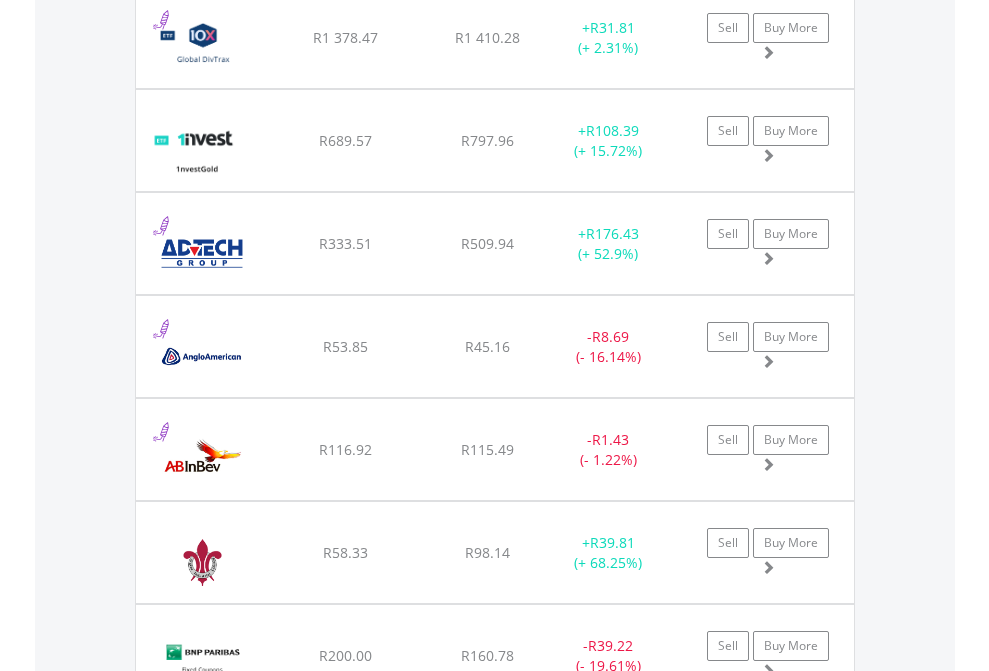 scroll, scrollTop: 2385, scrollLeft: 0, axis: vertical 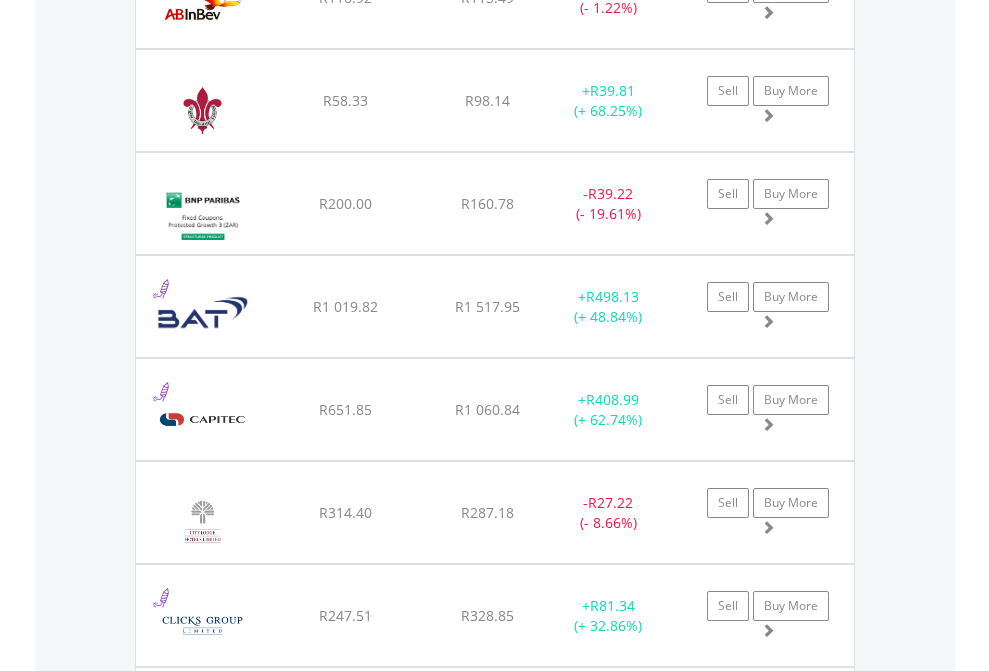 click on "EasyEquities USD" at bounding box center (818, -2197) 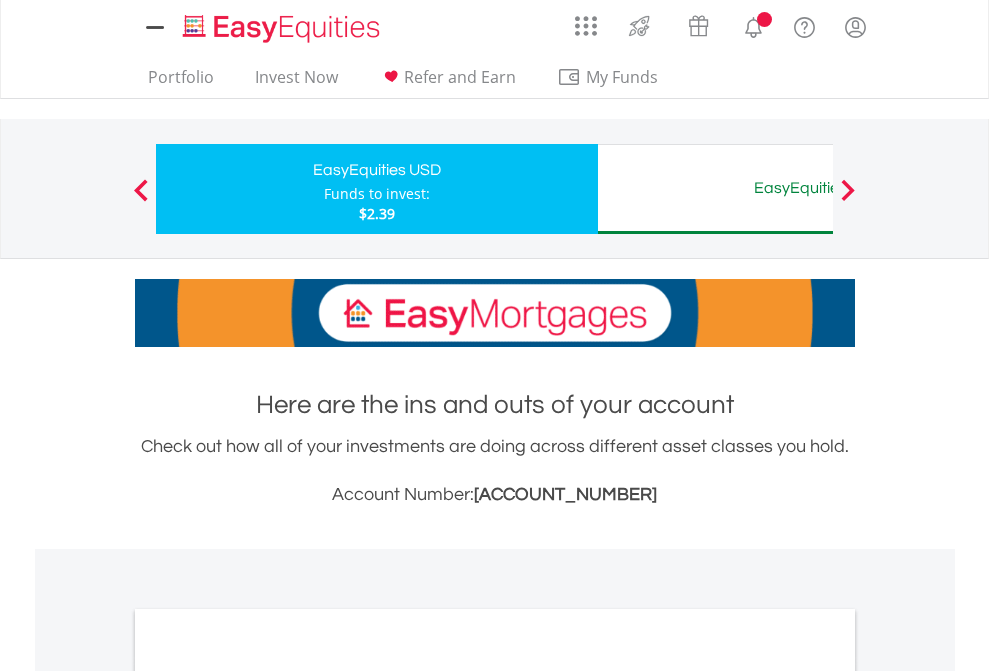 scroll, scrollTop: 0, scrollLeft: 0, axis: both 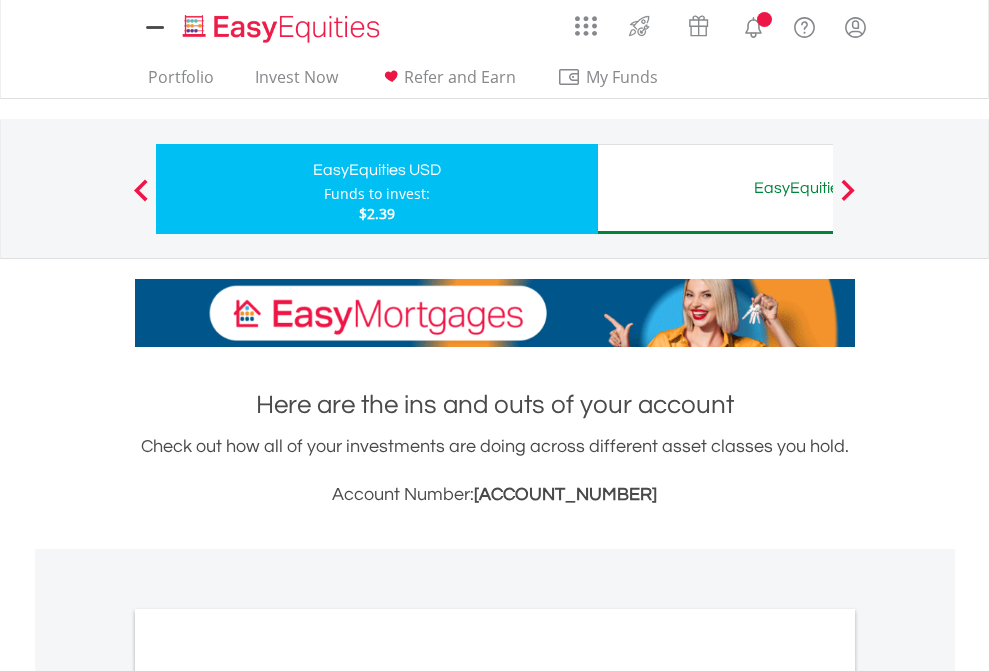 click on "All Holdings" at bounding box center [268, 1096] 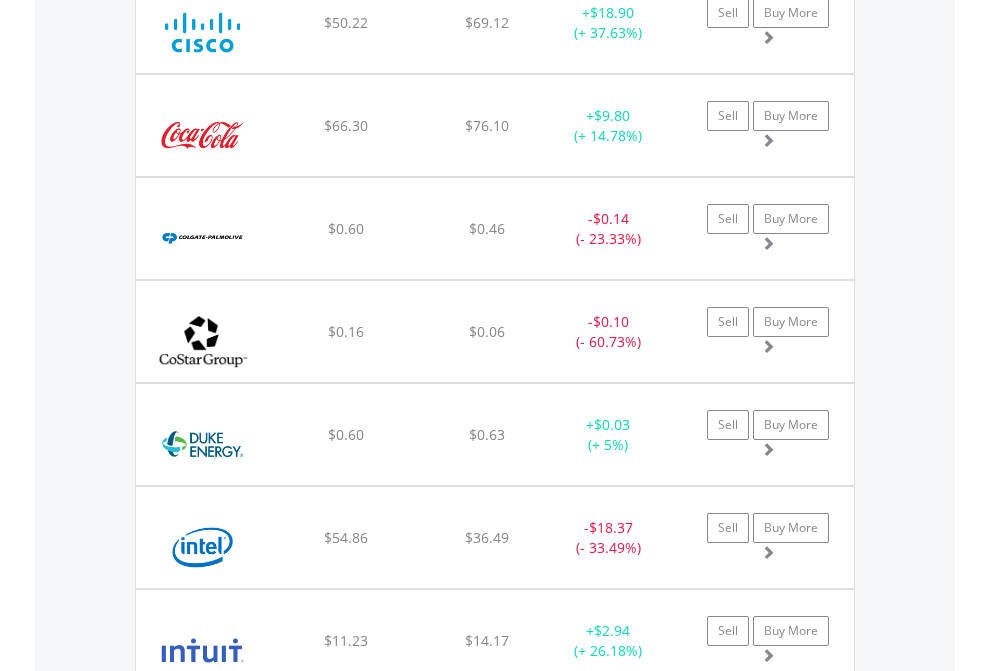 scroll, scrollTop: 2265, scrollLeft: 0, axis: vertical 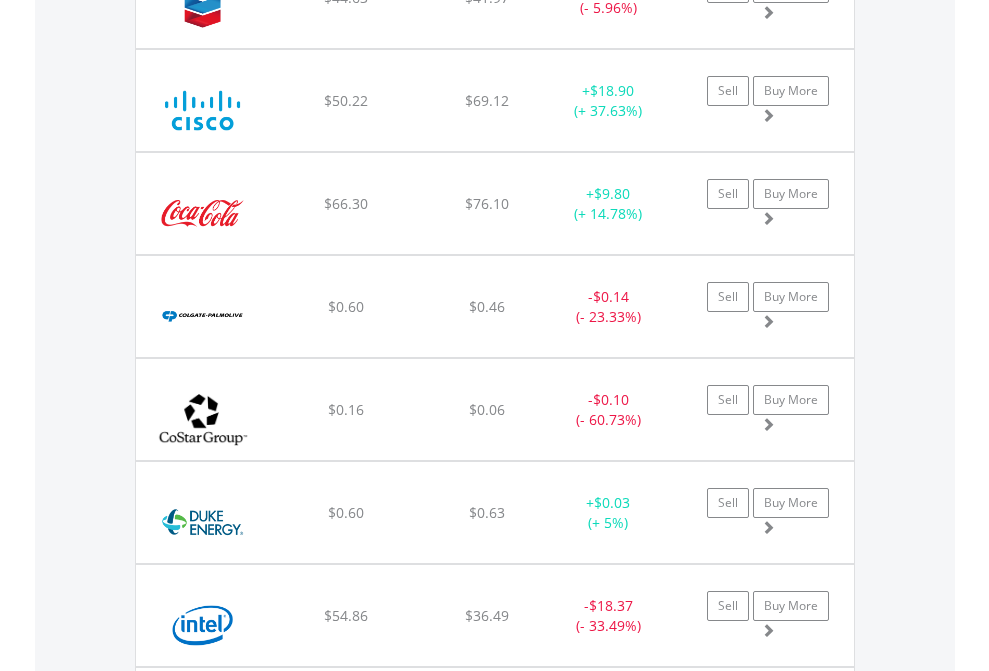 click on "EasyEquities AUD" at bounding box center [818, -2077] 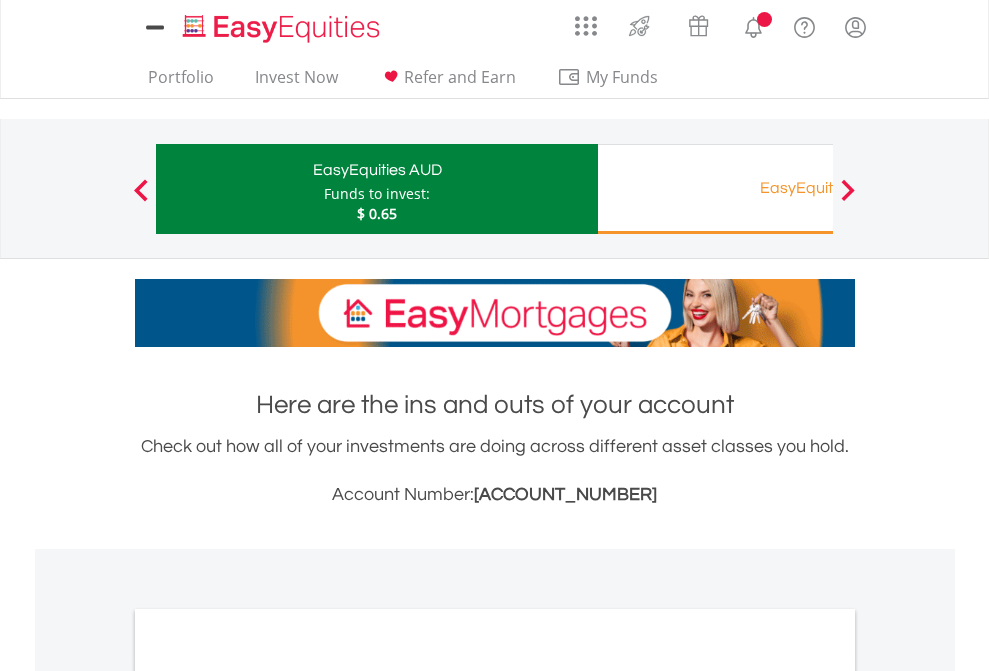 scroll, scrollTop: 0, scrollLeft: 0, axis: both 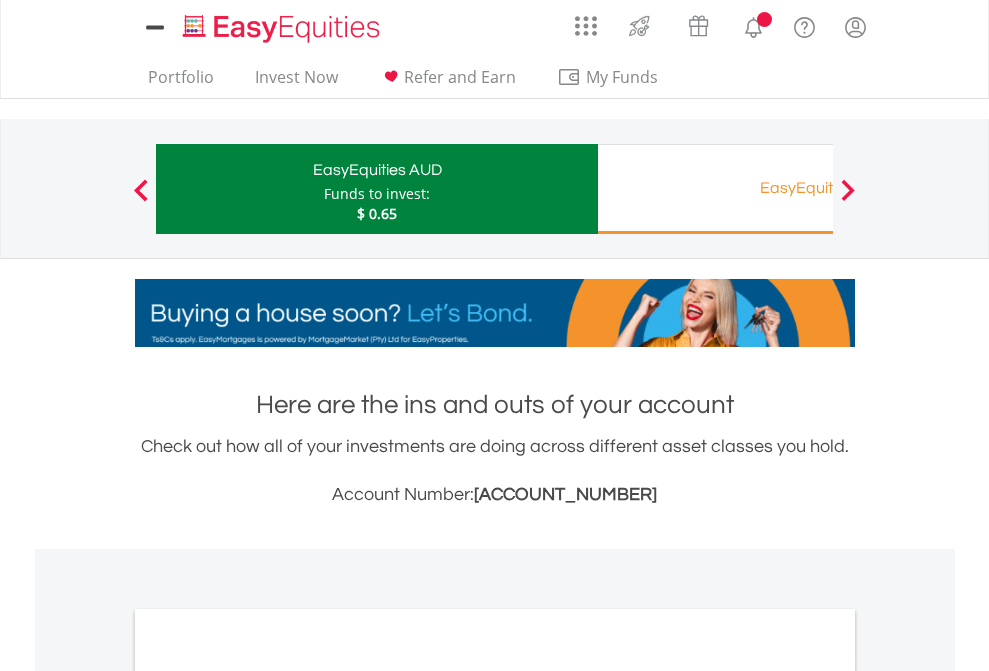 click on "All Holdings" at bounding box center [268, 1096] 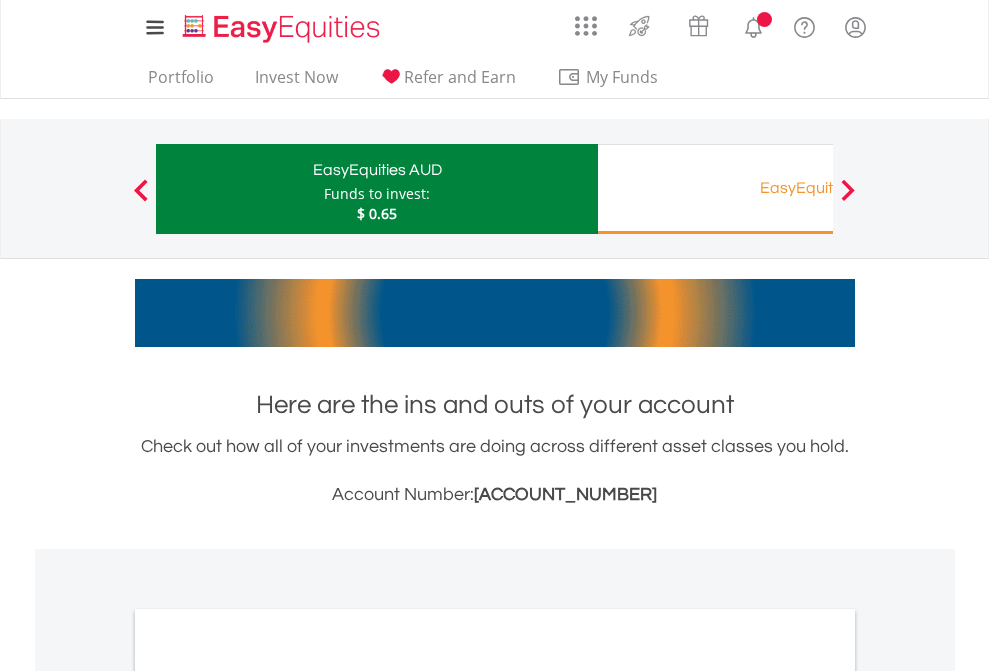 scroll, scrollTop: 1202, scrollLeft: 0, axis: vertical 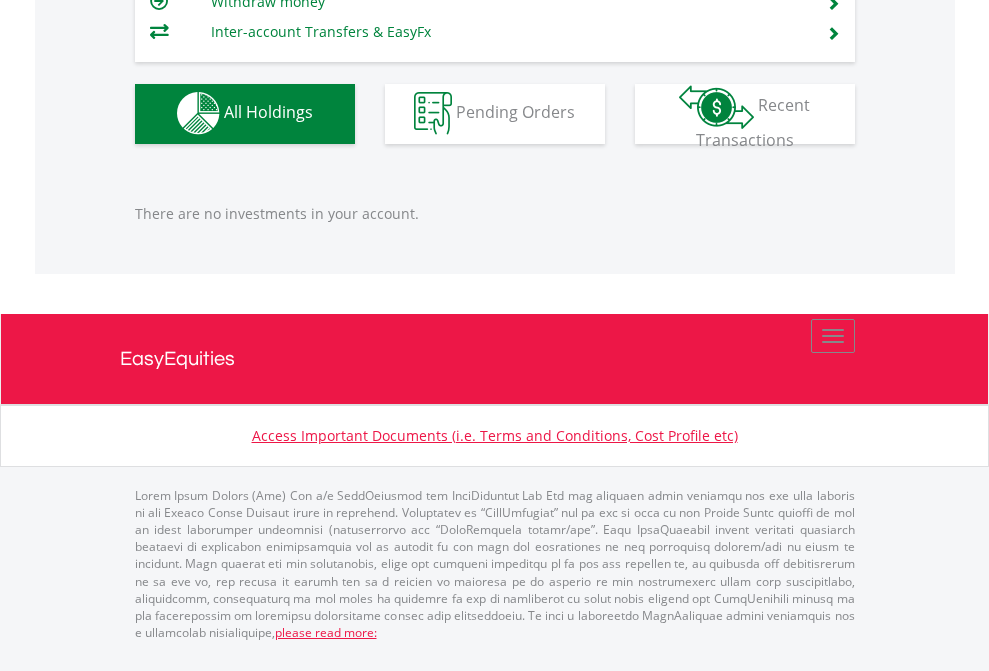 click on "EasyEquities RA" at bounding box center (818, -1142) 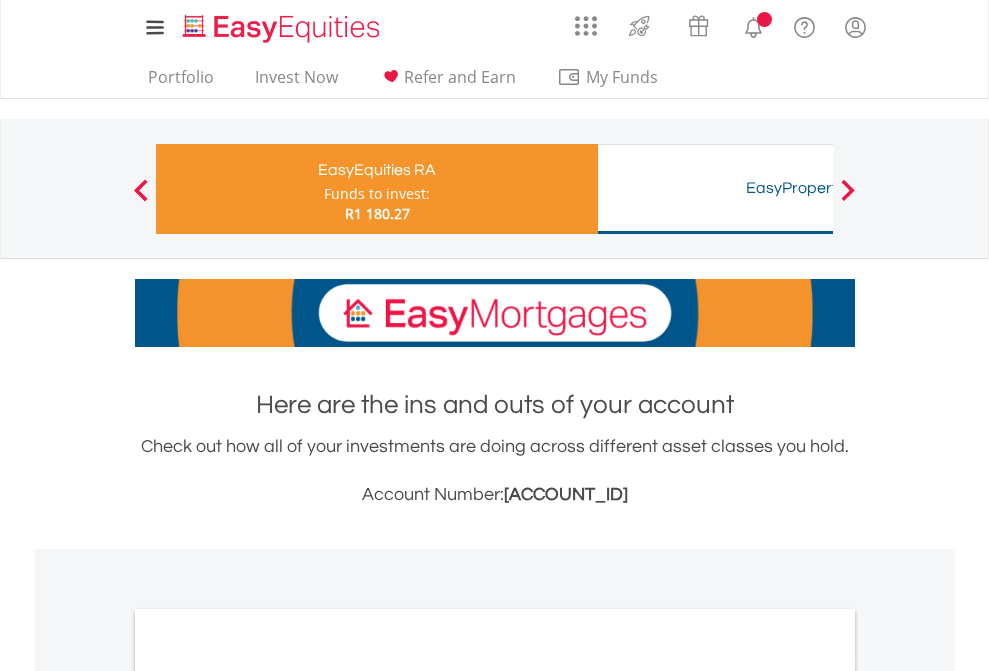scroll, scrollTop: 1202, scrollLeft: 0, axis: vertical 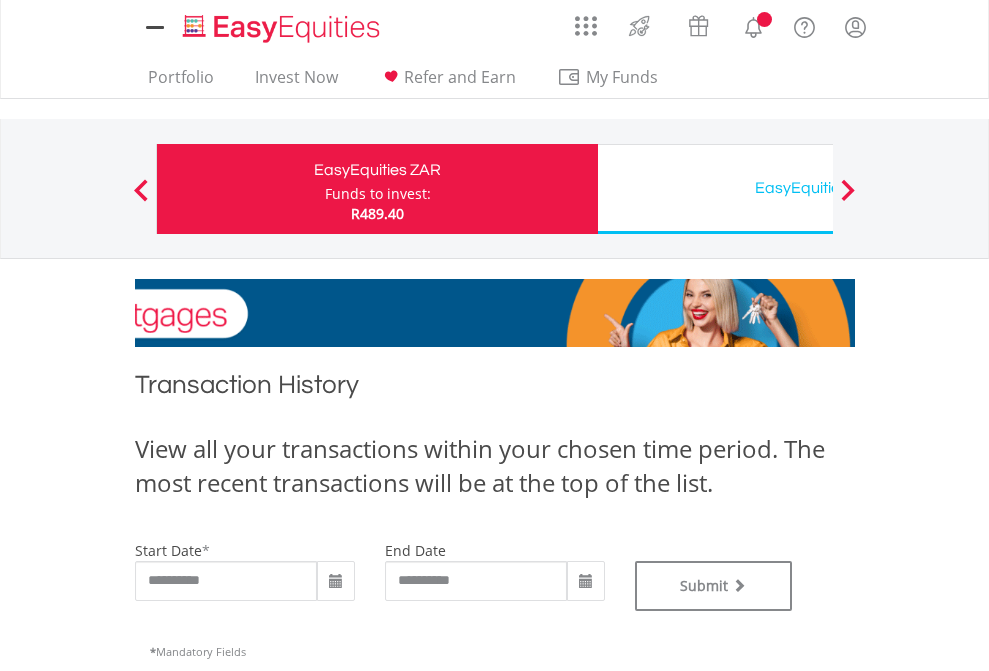 type on "**********" 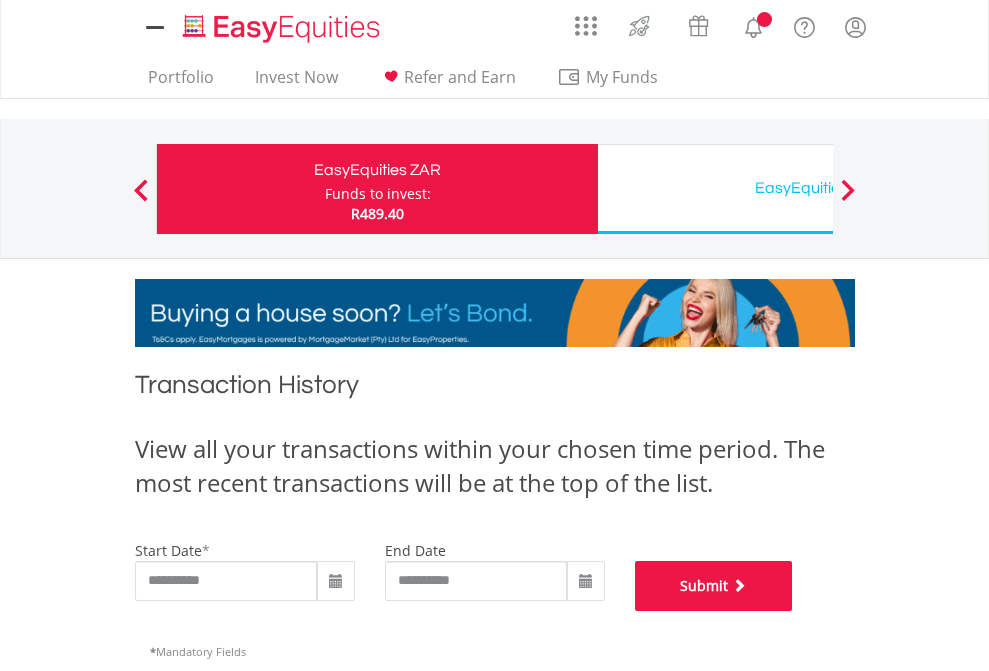 click on "Submit" at bounding box center [714, 586] 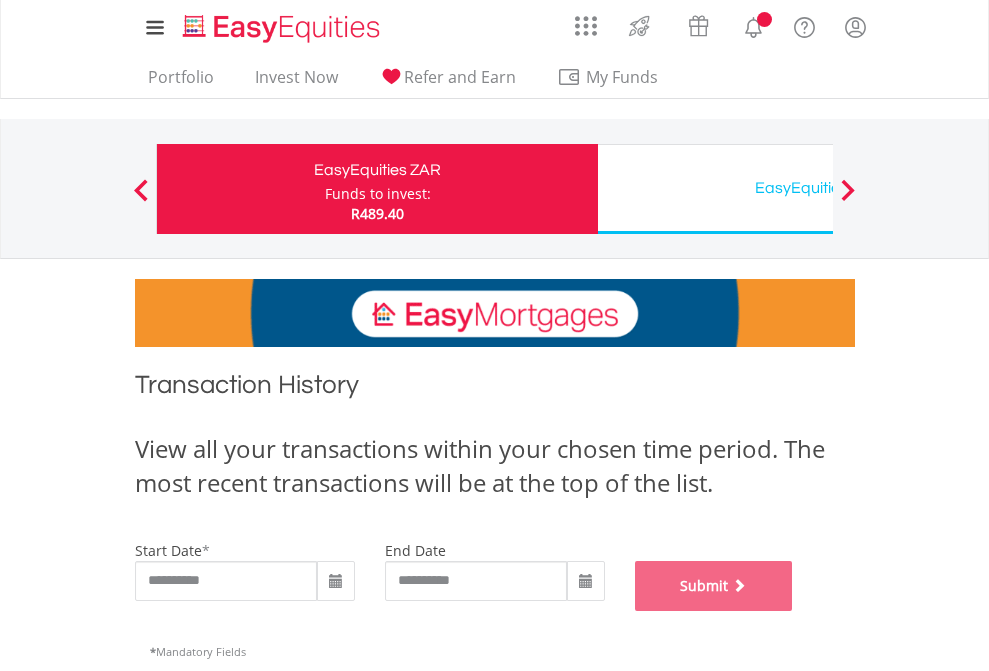 scroll, scrollTop: 811, scrollLeft: 0, axis: vertical 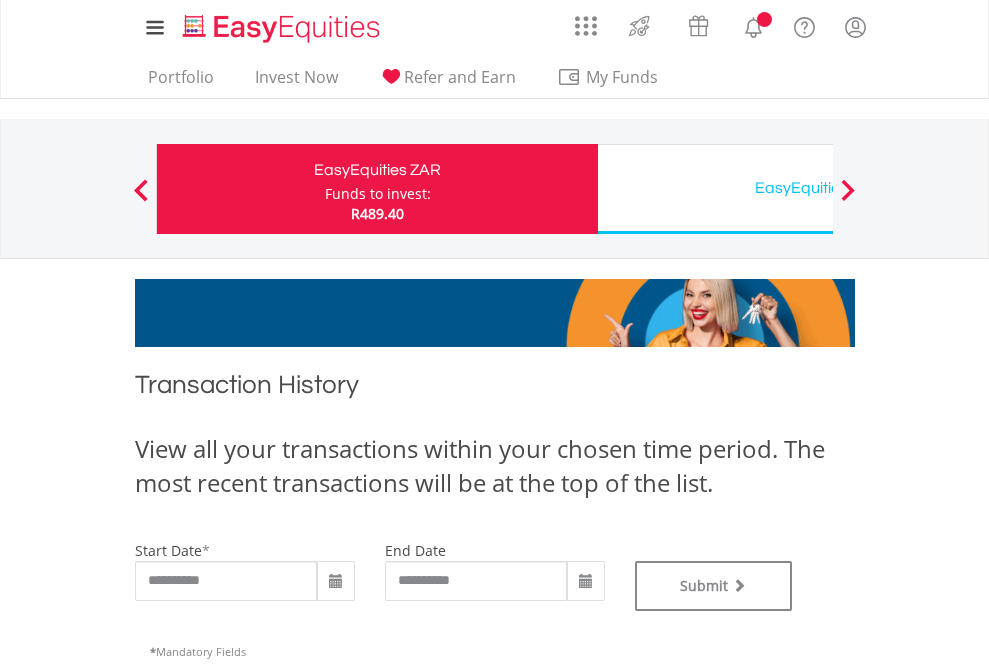 click on "EasyEquities USD" at bounding box center [818, 188] 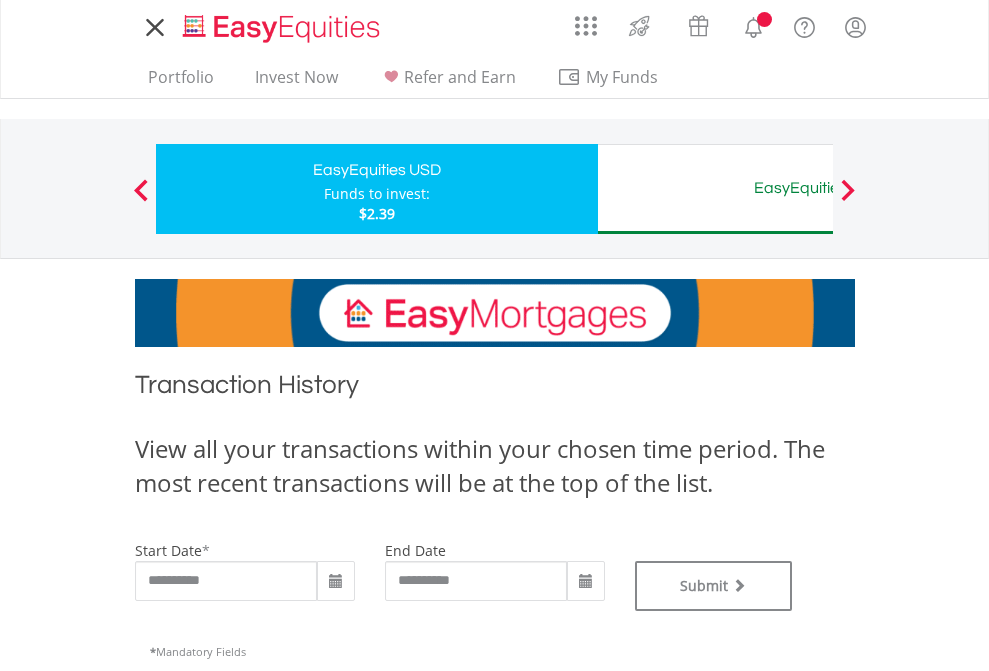 scroll, scrollTop: 0, scrollLeft: 0, axis: both 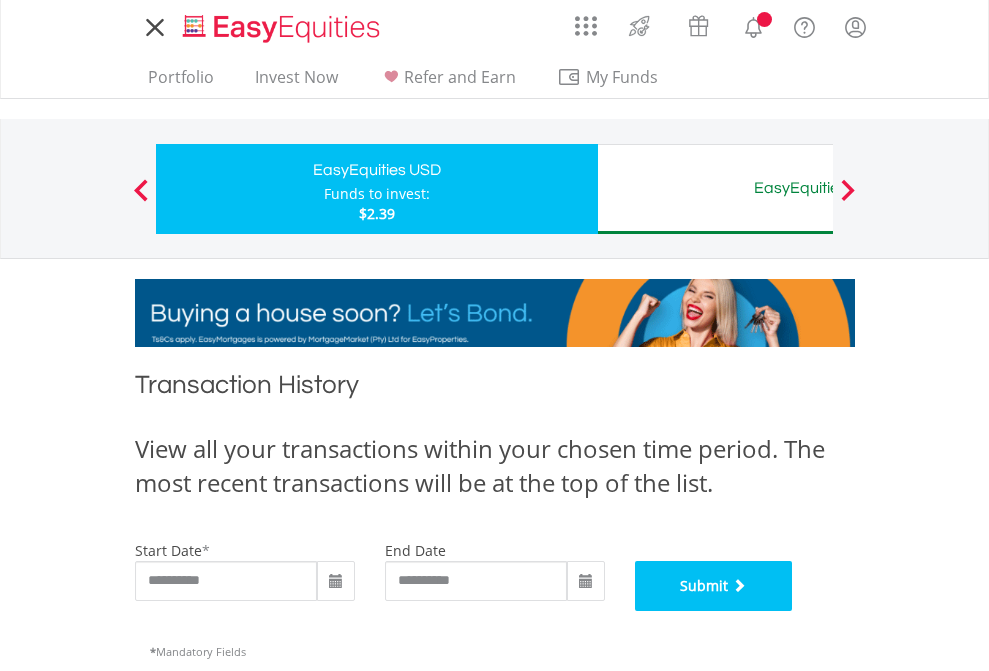 click on "Submit" at bounding box center (714, 586) 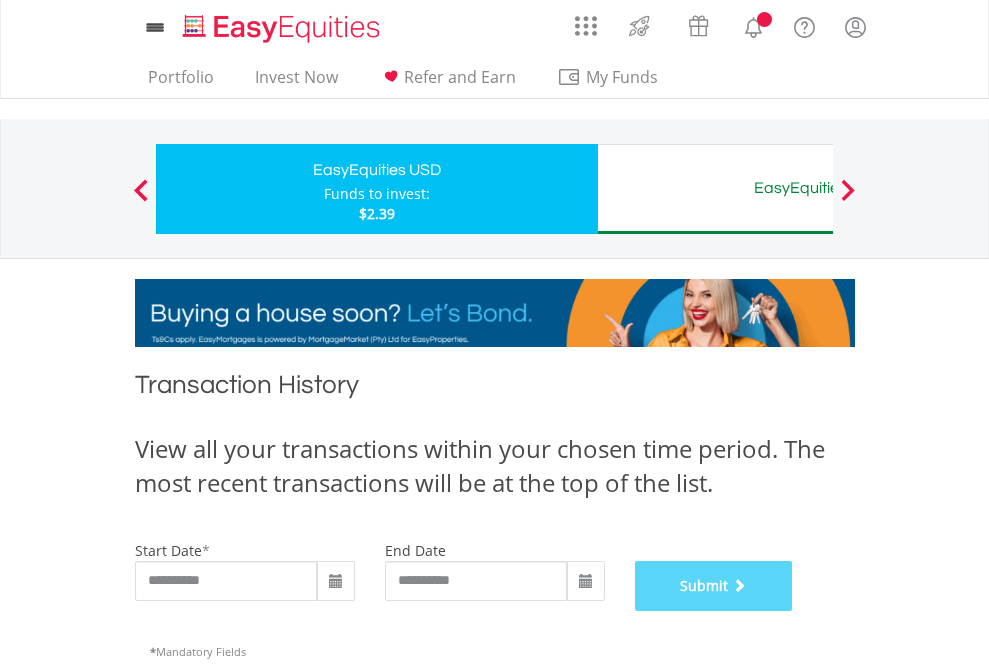 scroll, scrollTop: 811, scrollLeft: 0, axis: vertical 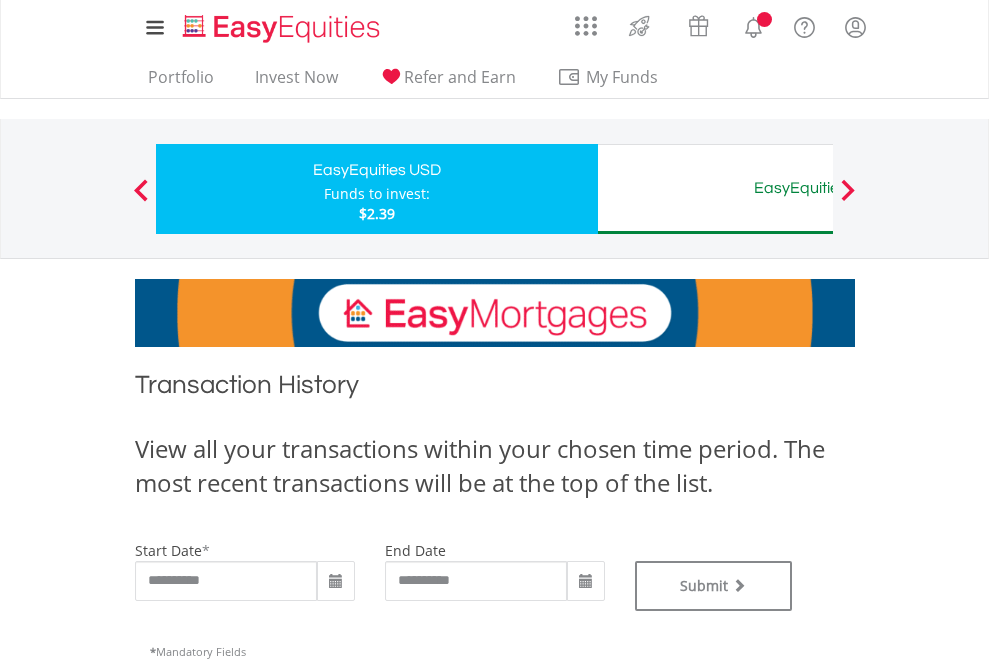 click on "EasyEquities AUD" at bounding box center [818, 188] 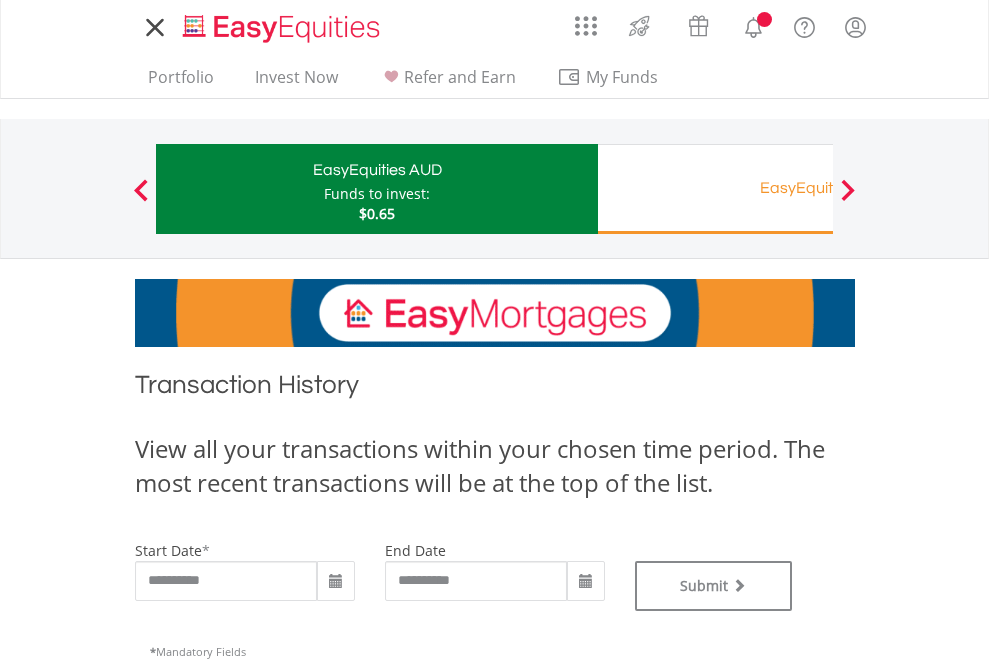 scroll, scrollTop: 0, scrollLeft: 0, axis: both 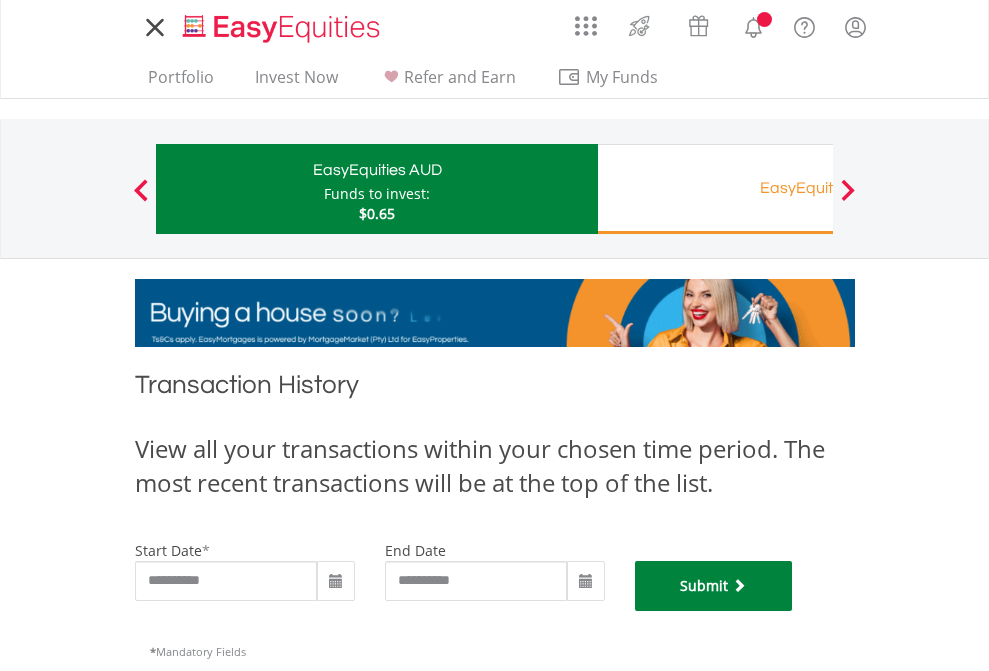 click on "Submit" at bounding box center (714, 586) 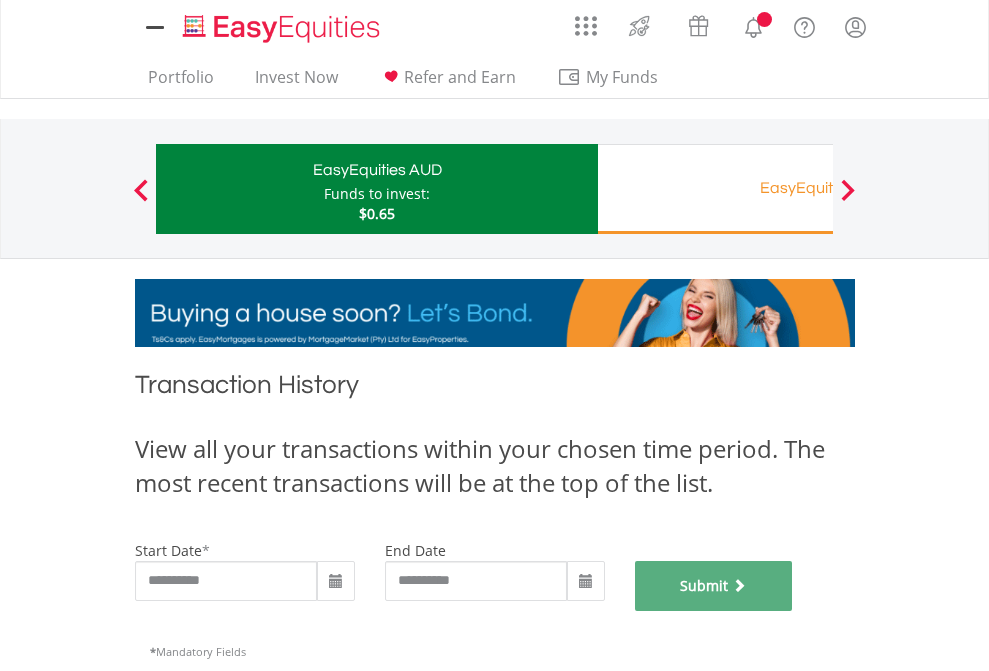 scroll, scrollTop: 811, scrollLeft: 0, axis: vertical 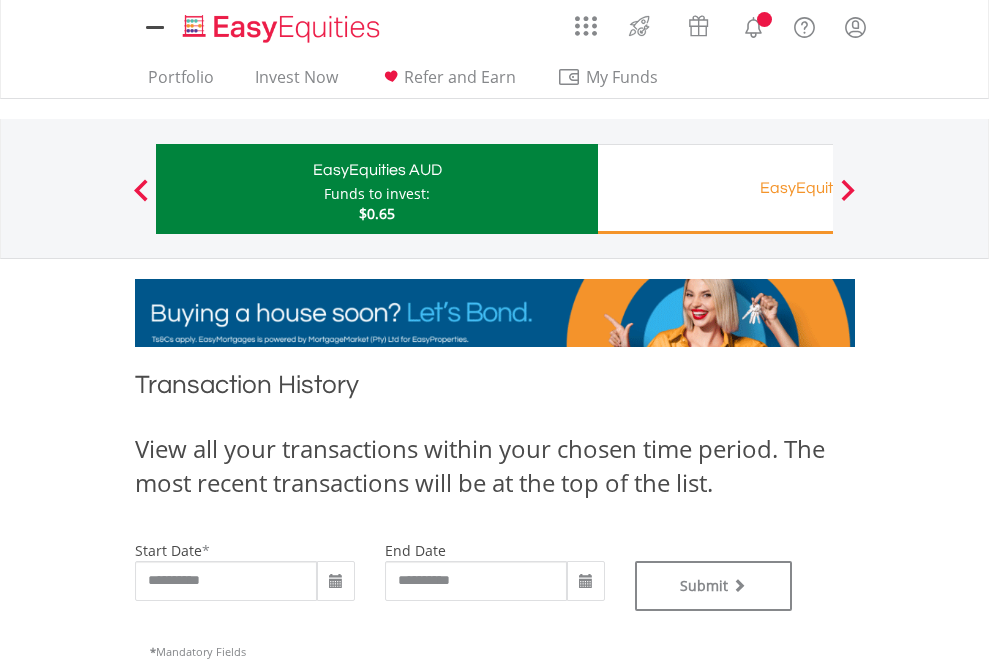 click on "EasyEquities RA" at bounding box center [818, 188] 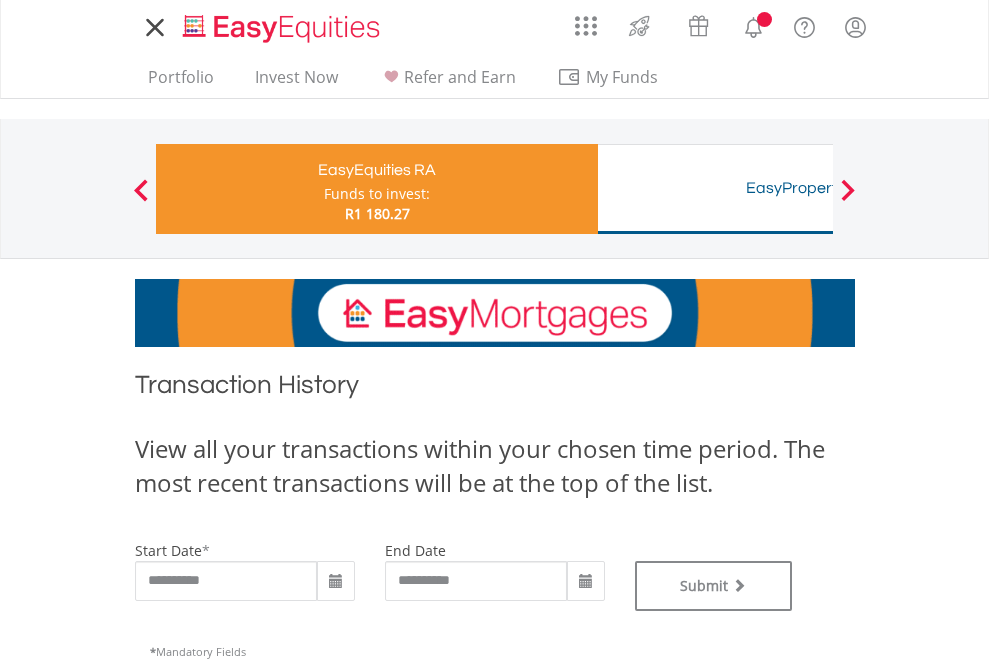 scroll, scrollTop: 0, scrollLeft: 0, axis: both 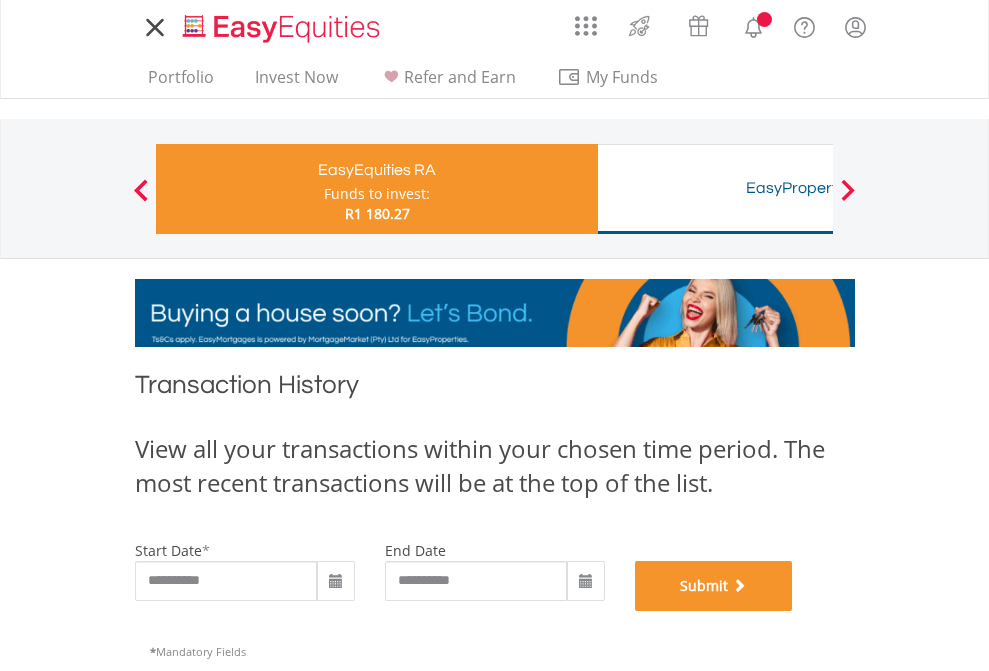 click on "Submit" at bounding box center [714, 586] 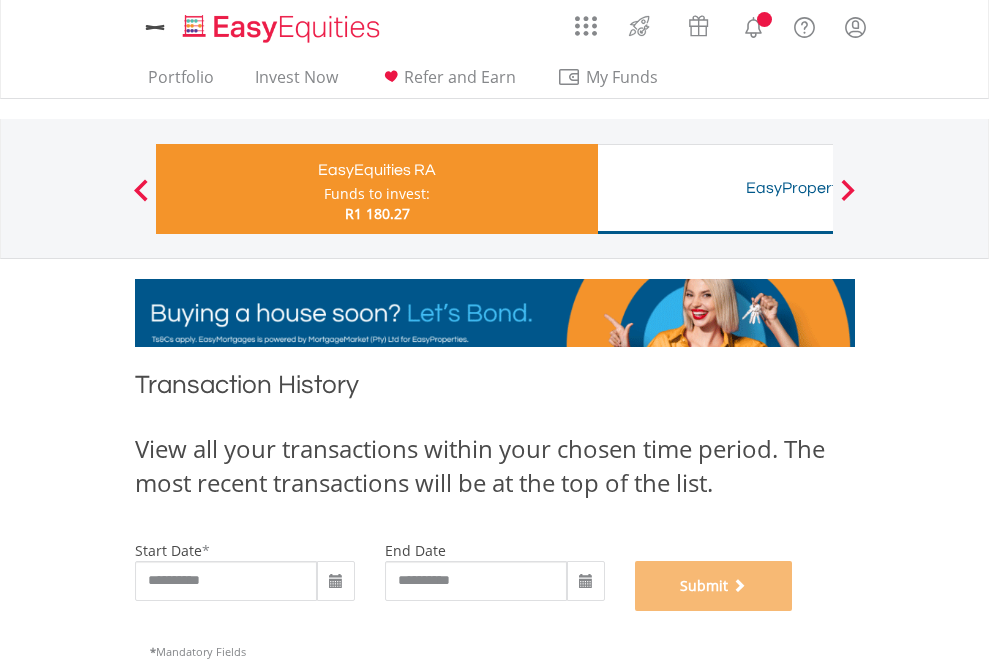 scroll, scrollTop: 811, scrollLeft: 0, axis: vertical 